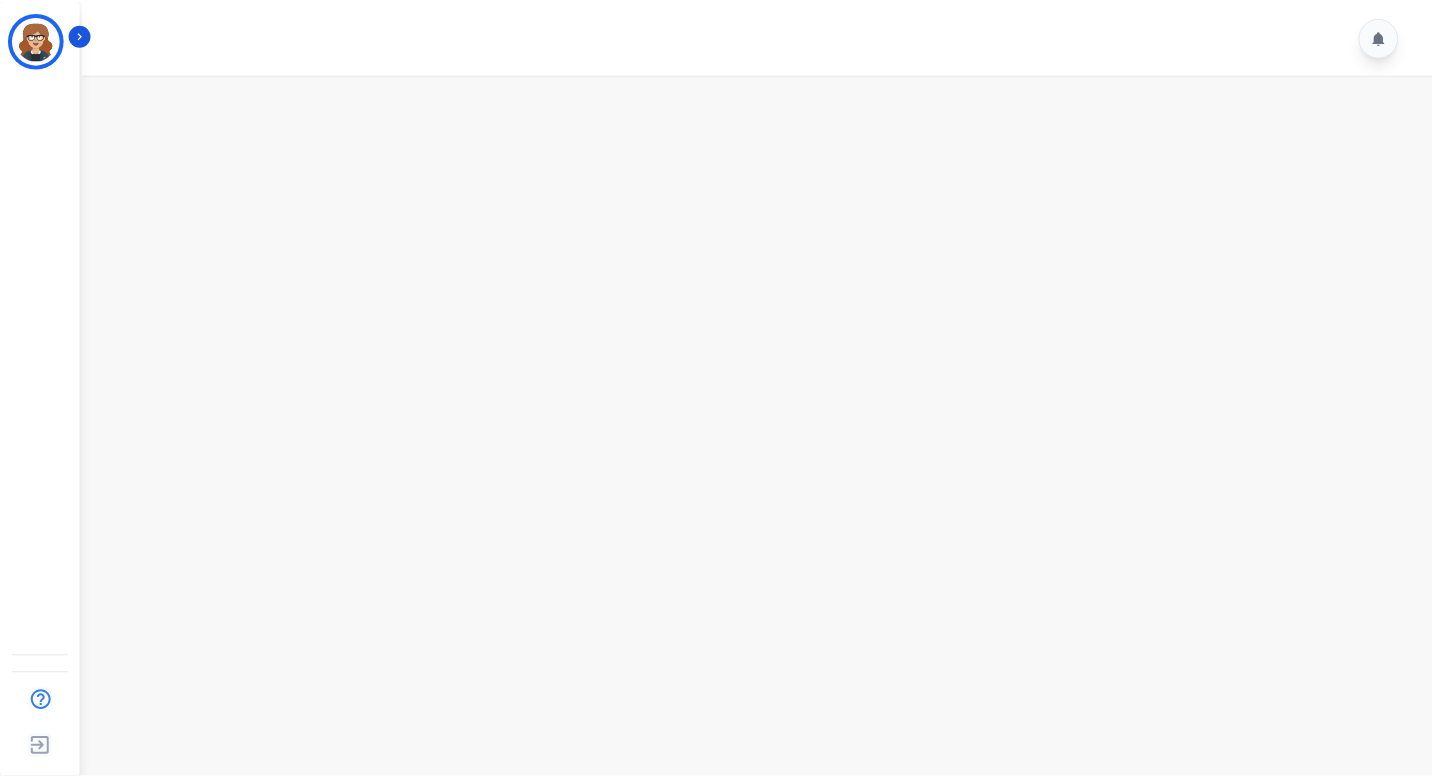 scroll, scrollTop: 0, scrollLeft: 0, axis: both 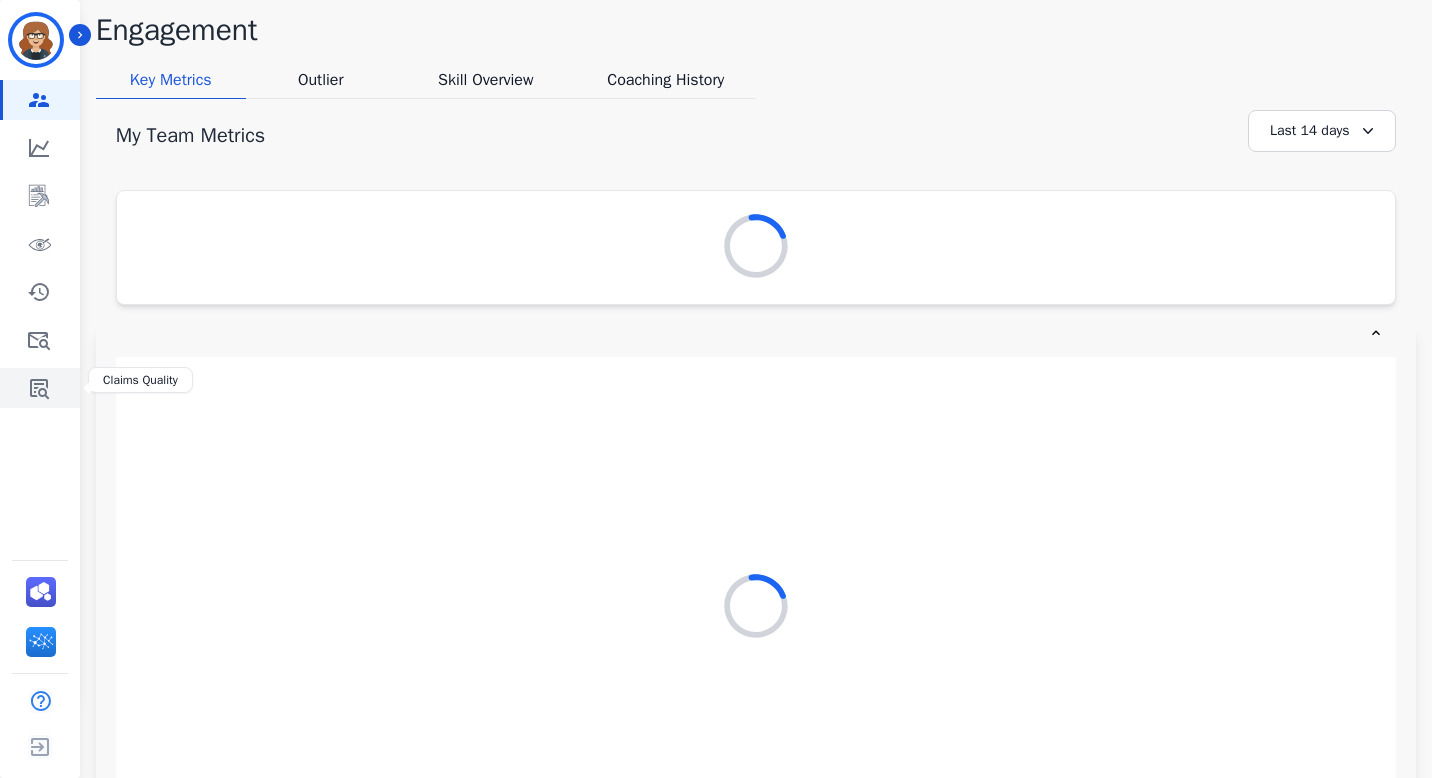 click 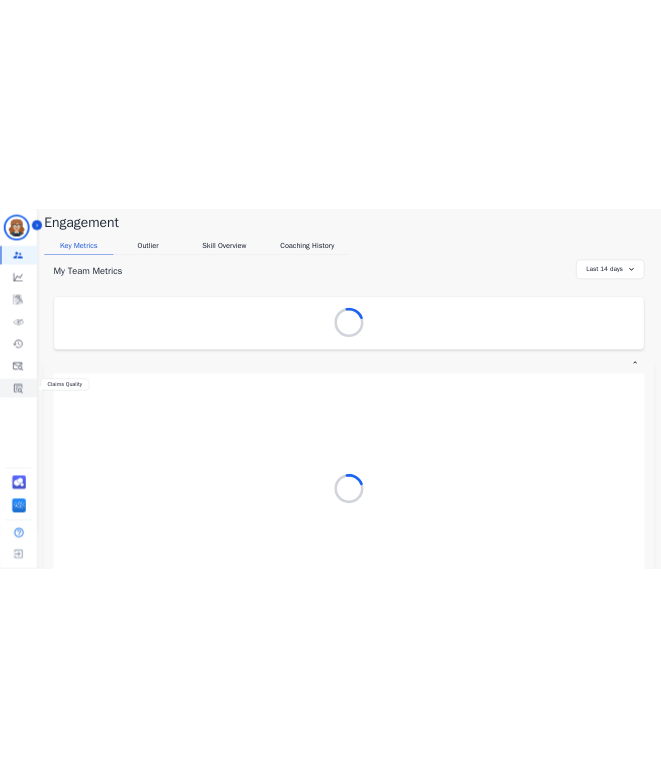 scroll, scrollTop: 0, scrollLeft: 0, axis: both 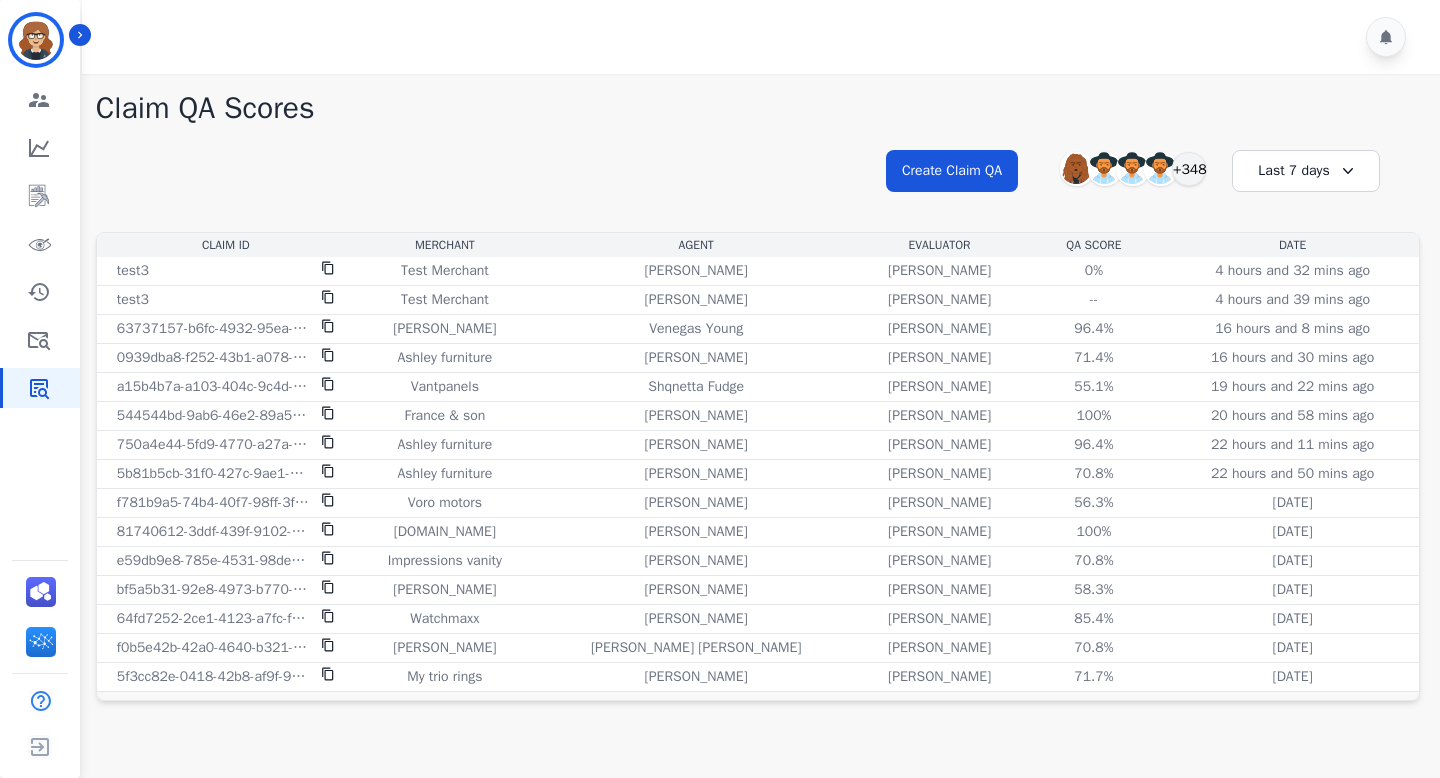 click on "**********" at bounding box center (758, 189) 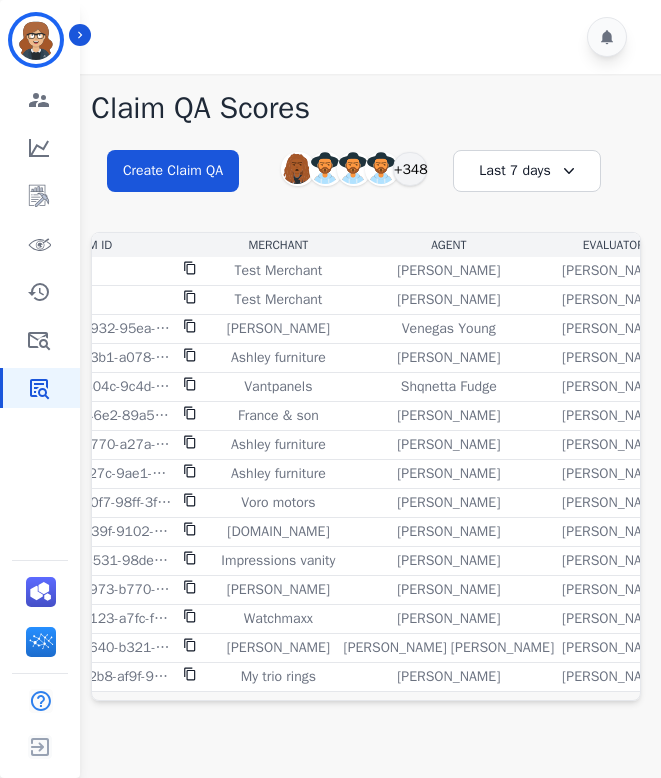 scroll, scrollTop: 0, scrollLeft: 154, axis: horizontal 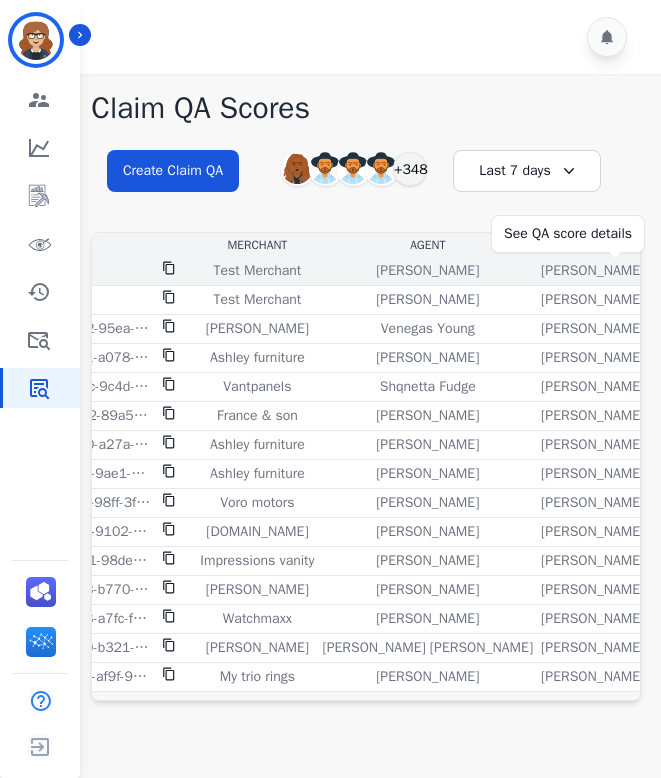 click on "0%" at bounding box center (697, 271) 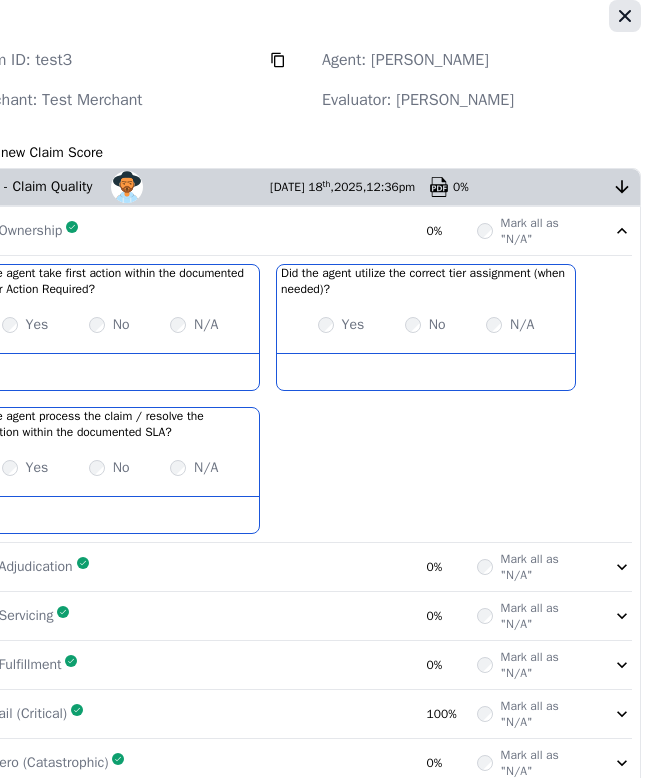 click 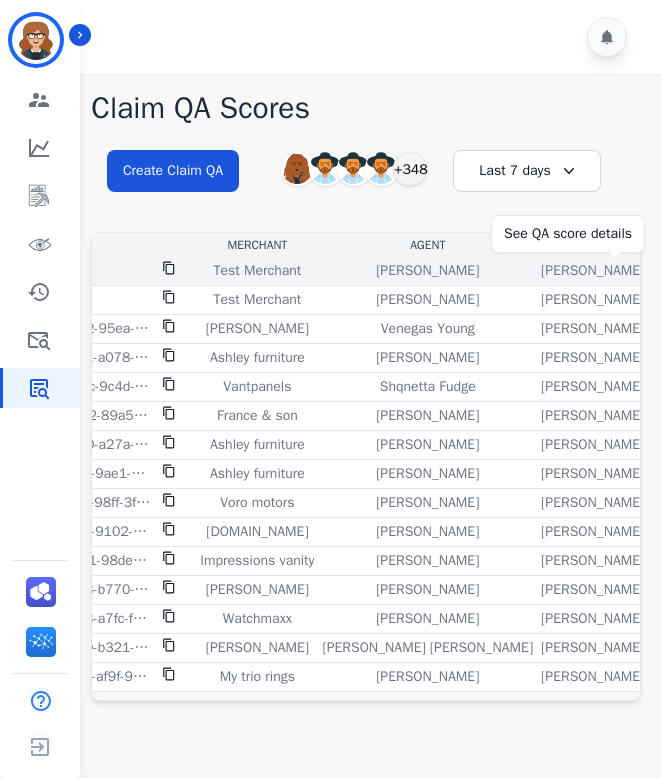 click on "0%" at bounding box center [697, 271] 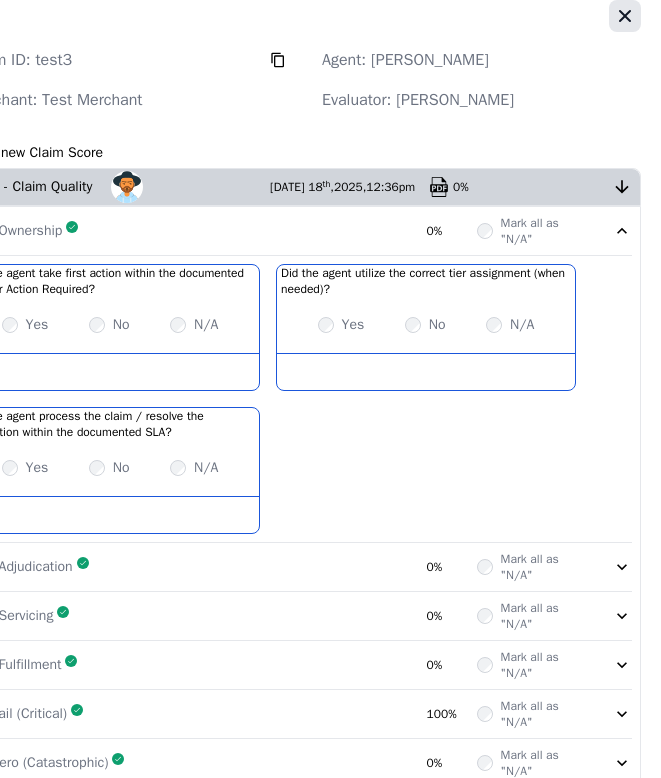 click 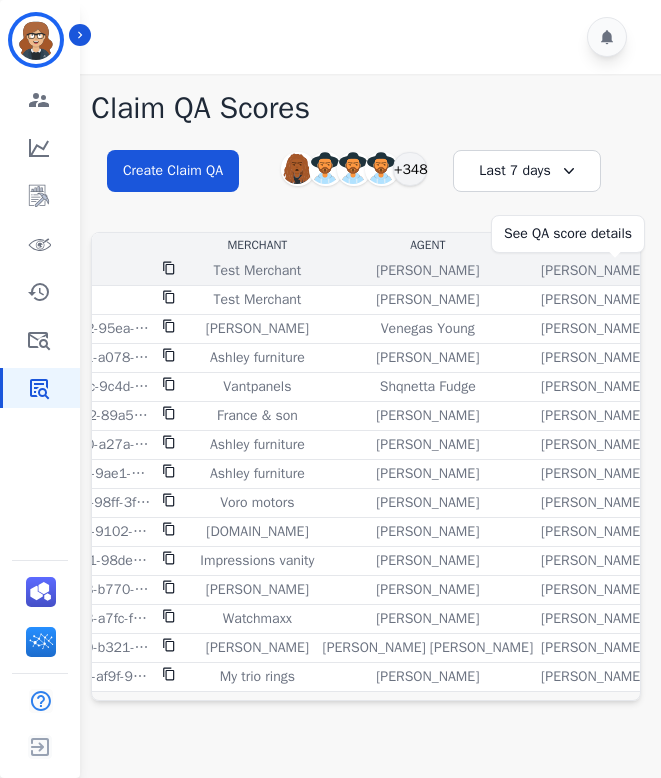 click on "0%" at bounding box center (697, 271) 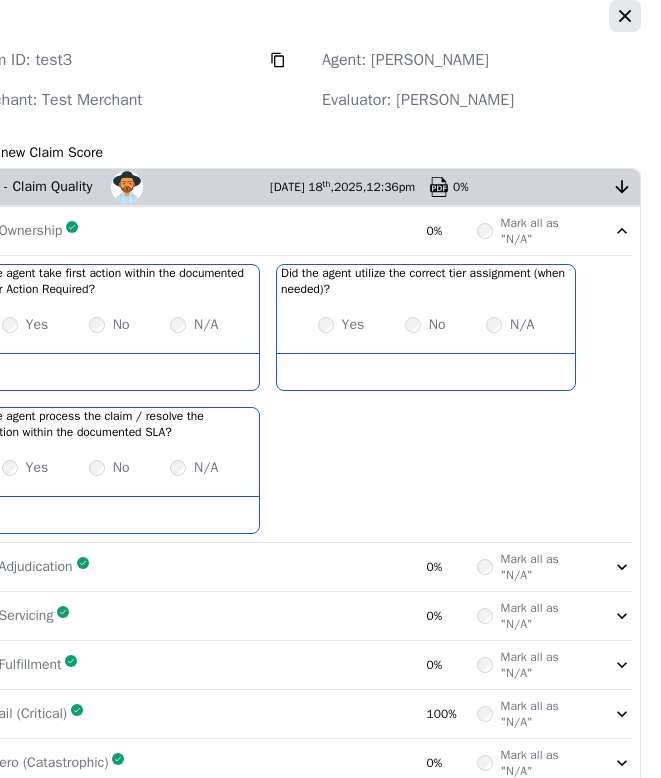 click 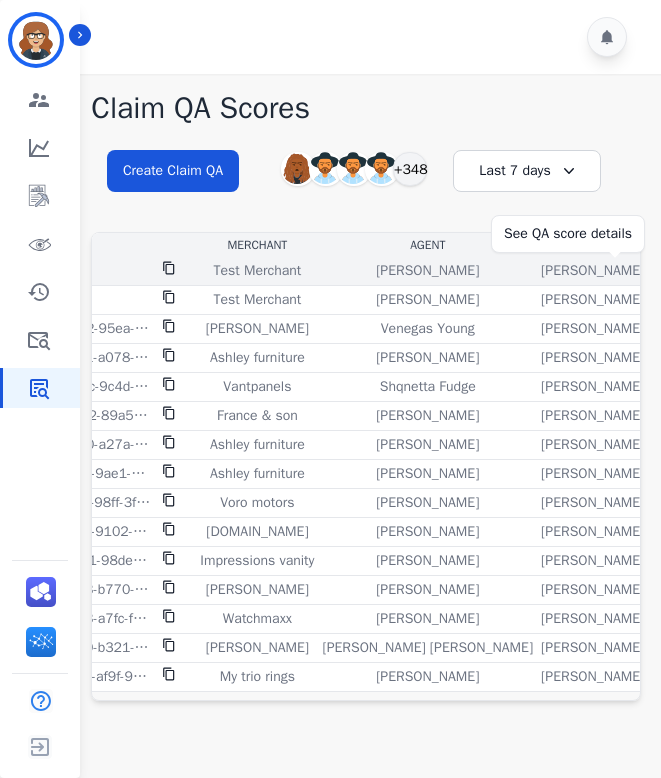 click on "0%" at bounding box center [697, 271] 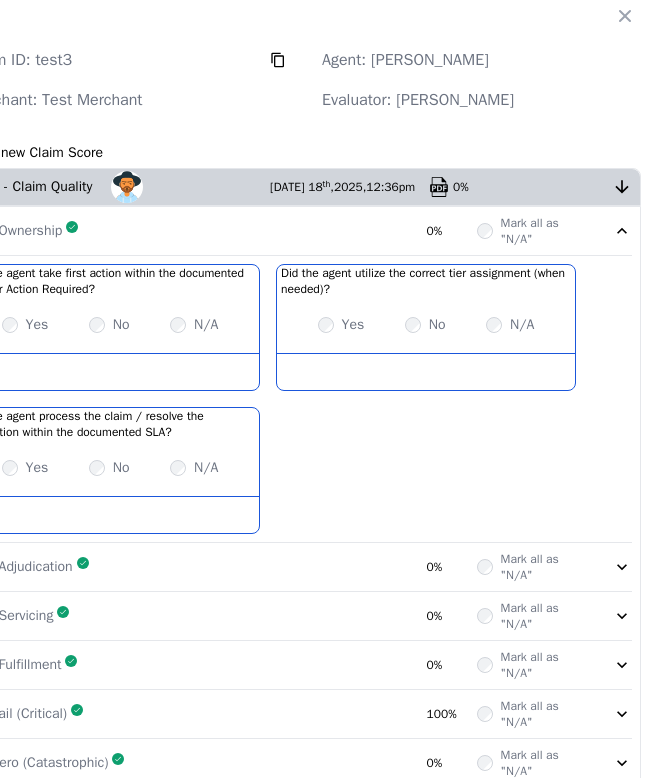 click 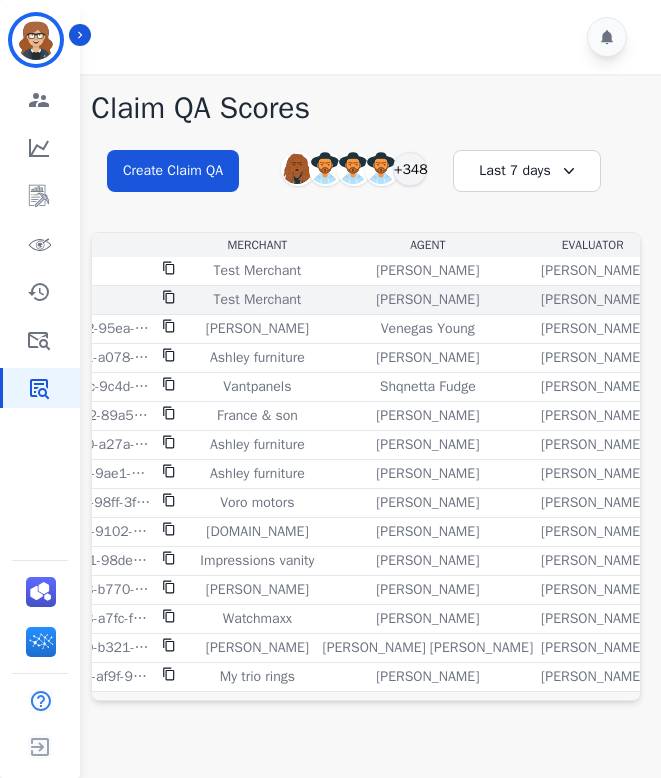 click on "--" at bounding box center [697, 300] 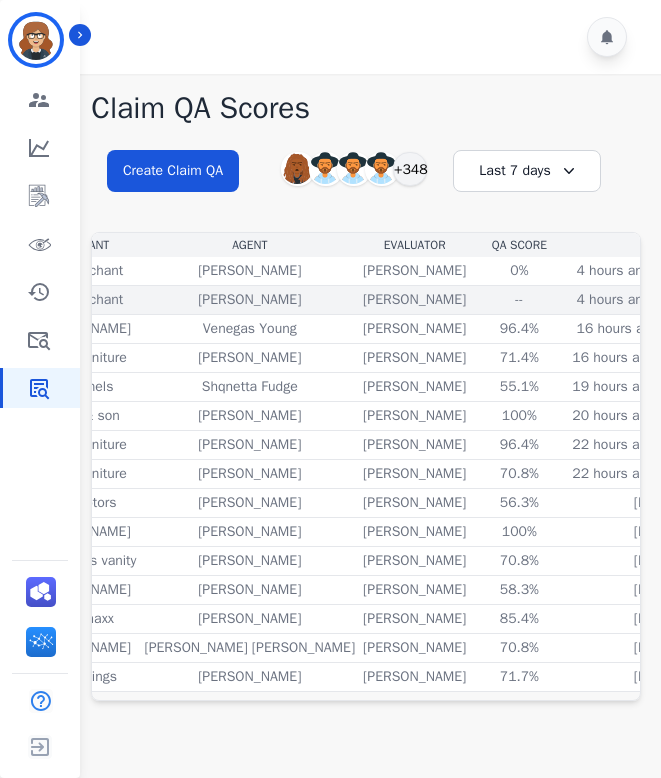 scroll, scrollTop: 0, scrollLeft: 358, axis: horizontal 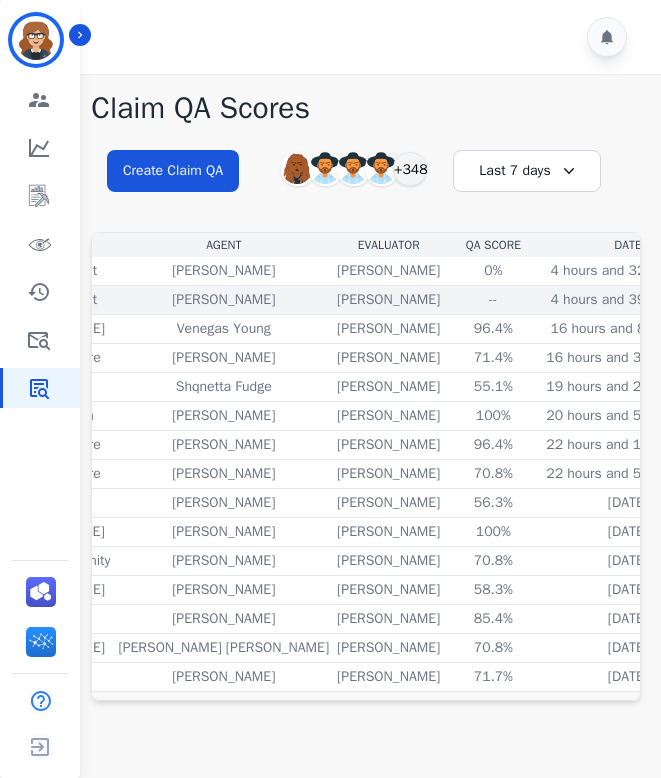 click on "--" at bounding box center [493, 300] 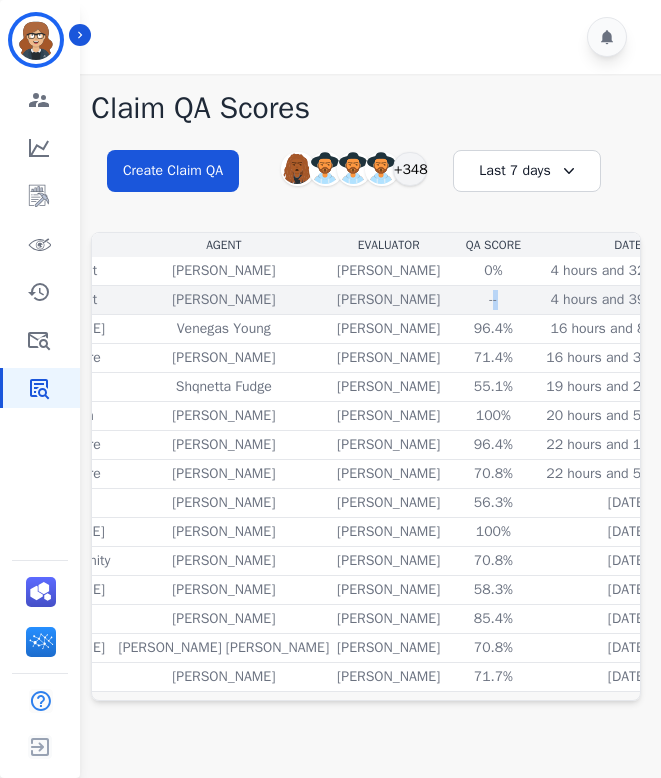 click on "--" at bounding box center [493, 300] 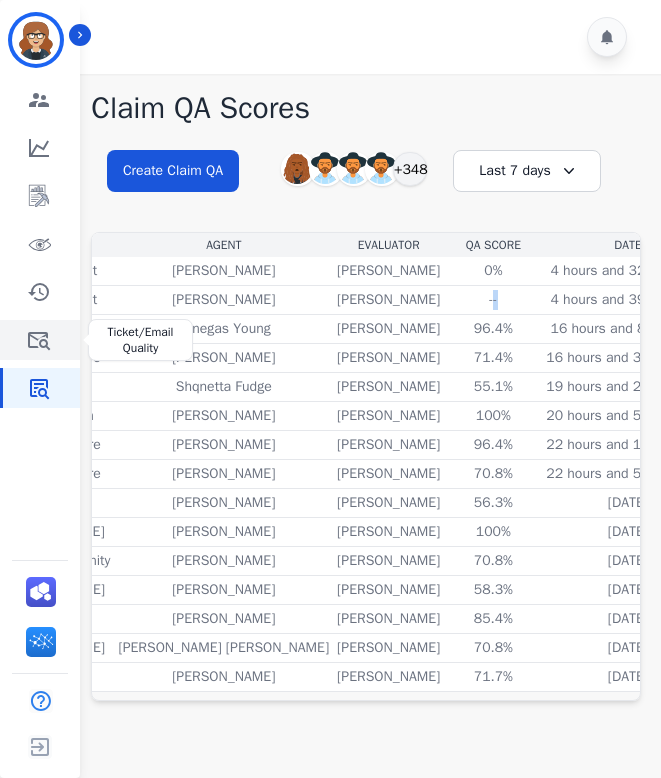 click 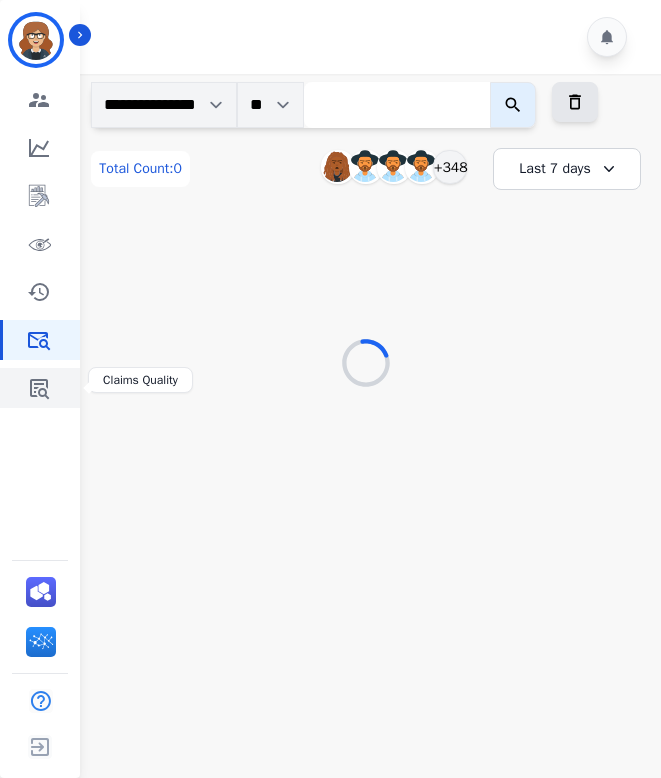 click 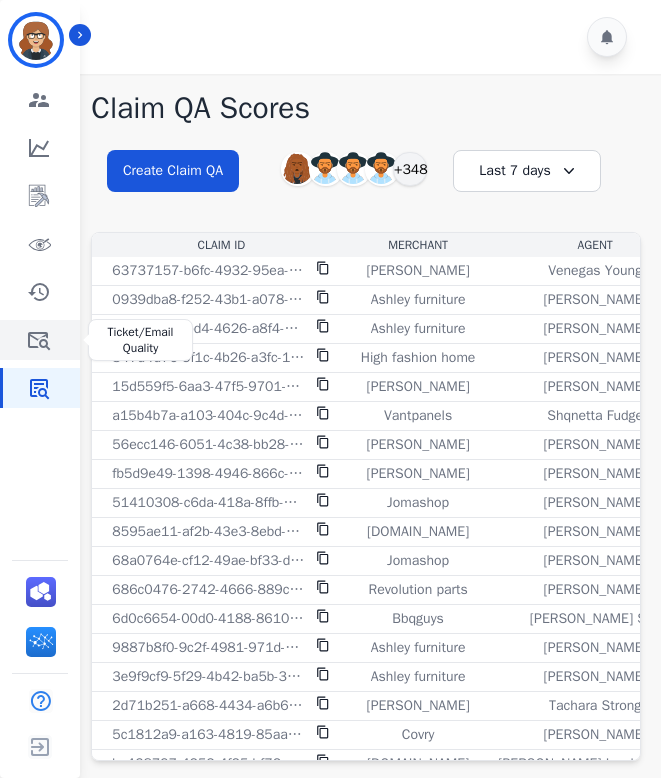 click at bounding box center (41, 340) 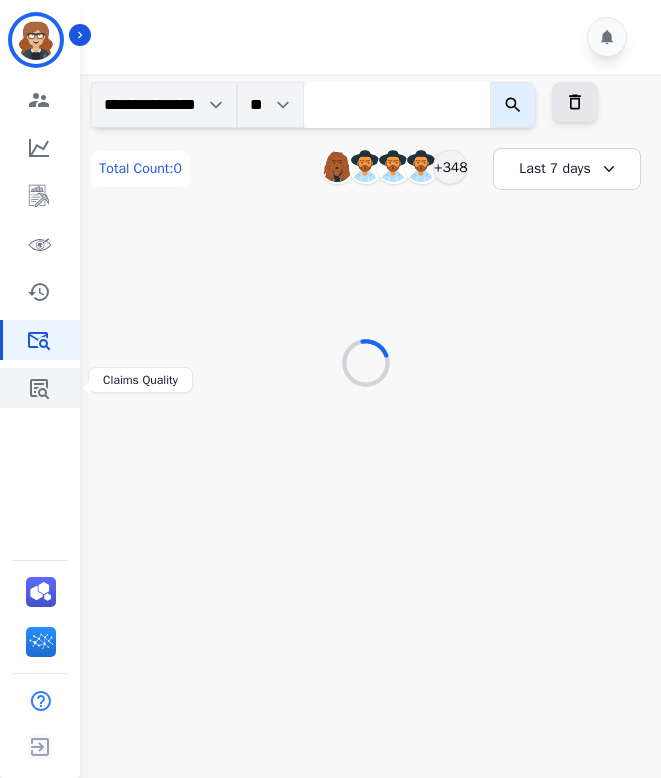 click 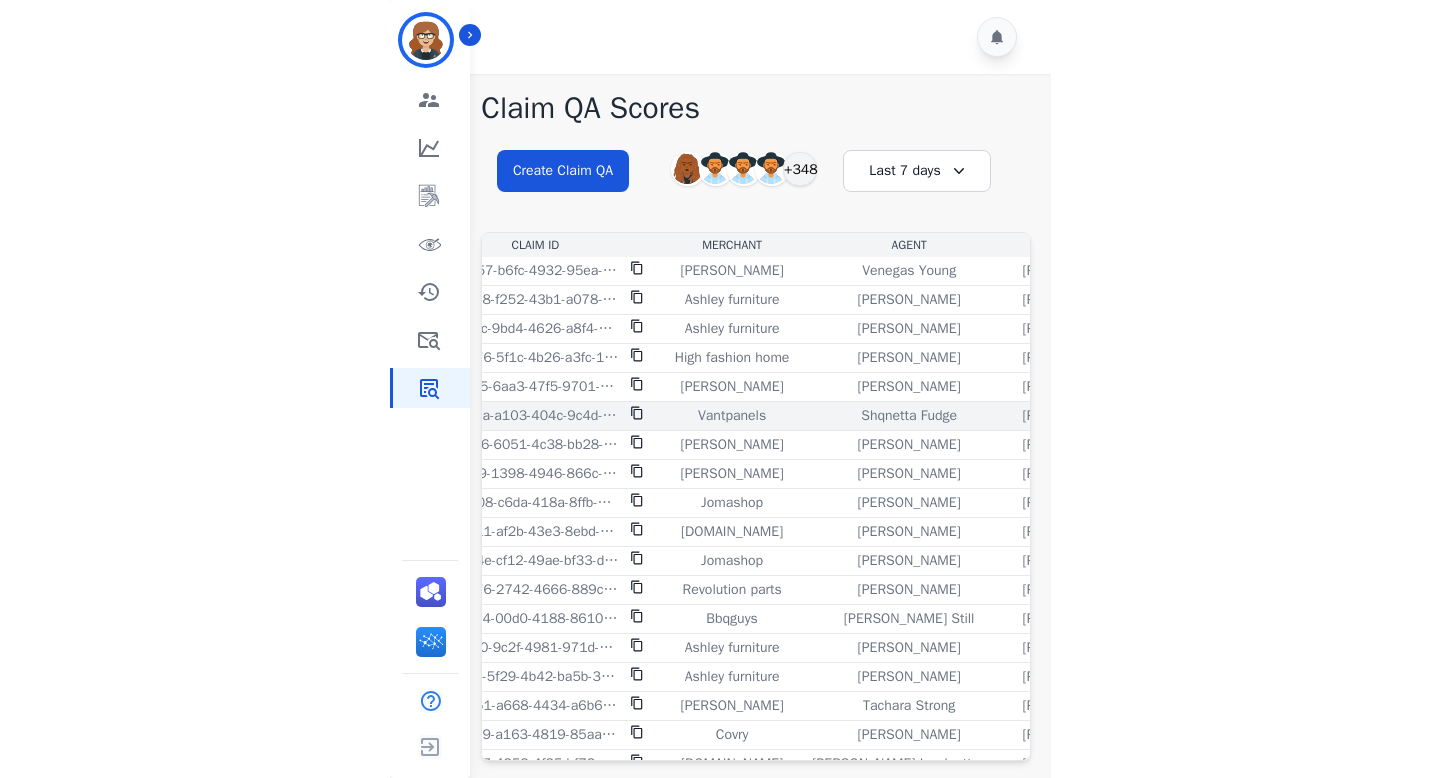 scroll, scrollTop: 0, scrollLeft: 0, axis: both 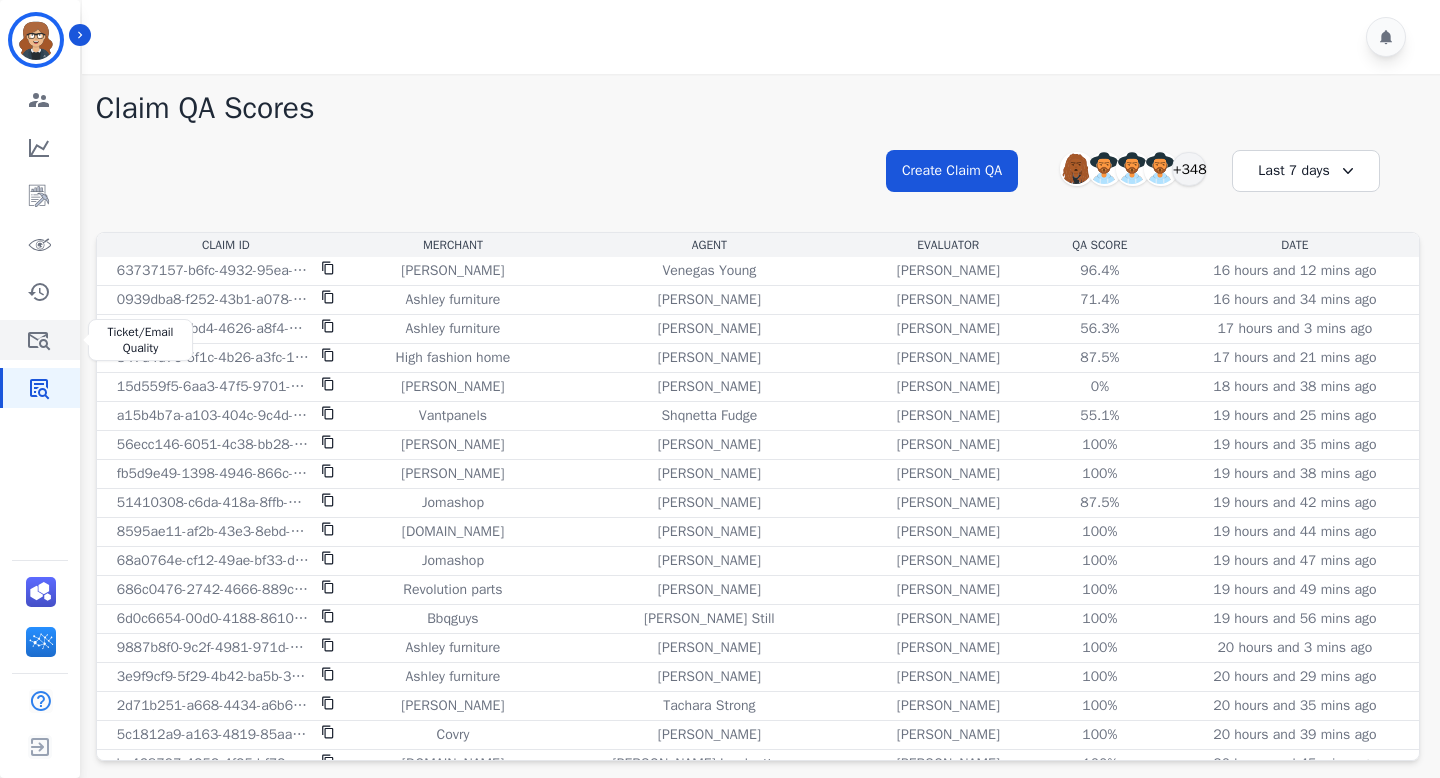 click 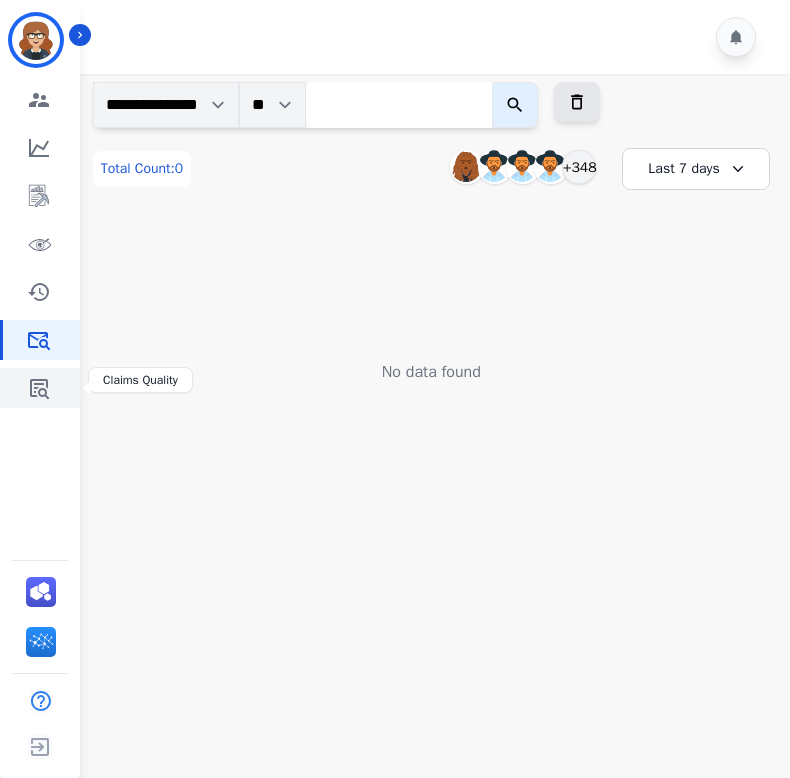 click at bounding box center [41, 388] 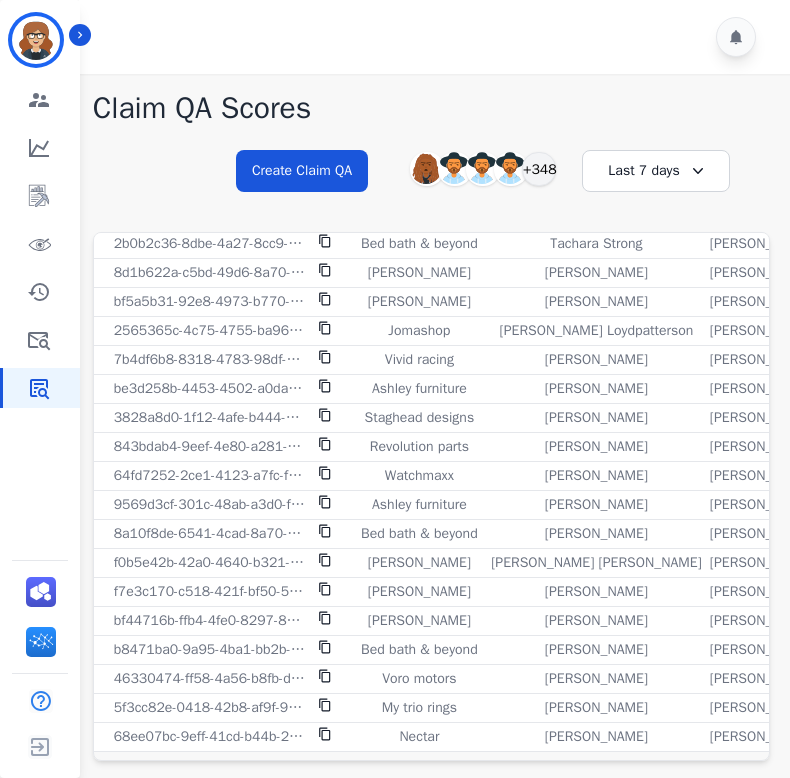 scroll, scrollTop: 0, scrollLeft: 0, axis: both 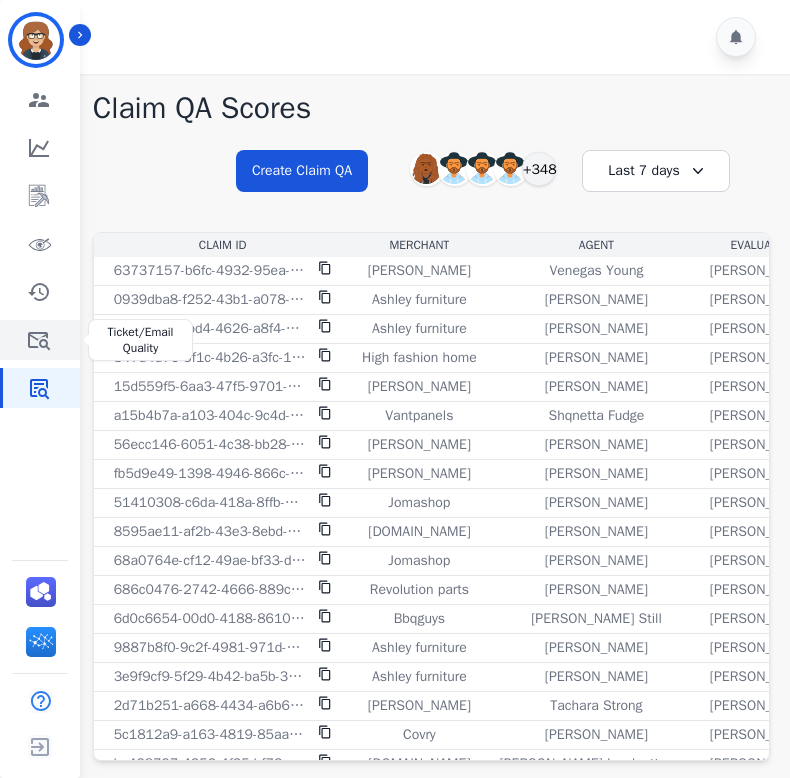 click 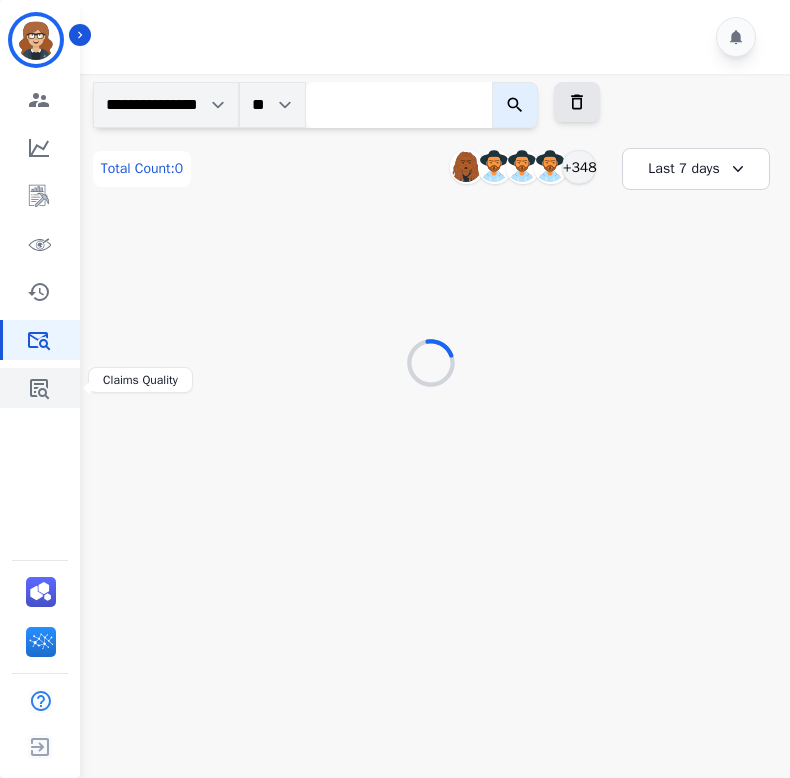 click 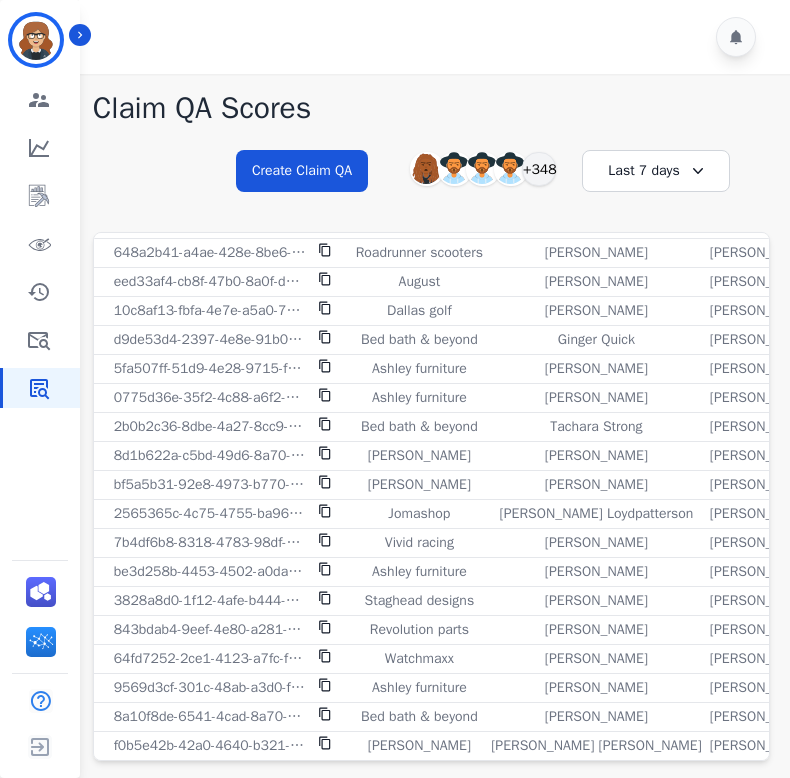 scroll, scrollTop: 1398, scrollLeft: 0, axis: vertical 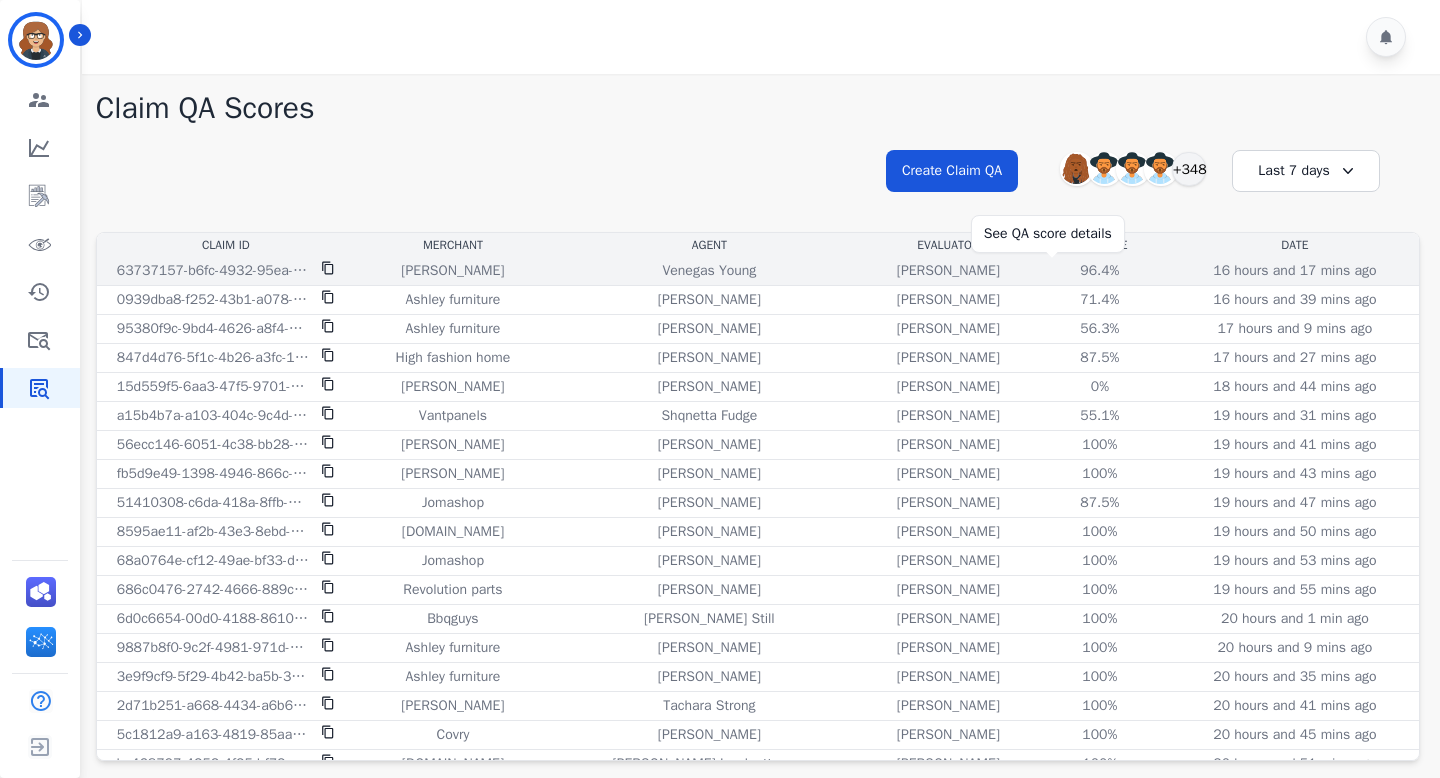 click on "96.4%" at bounding box center (1100, 271) 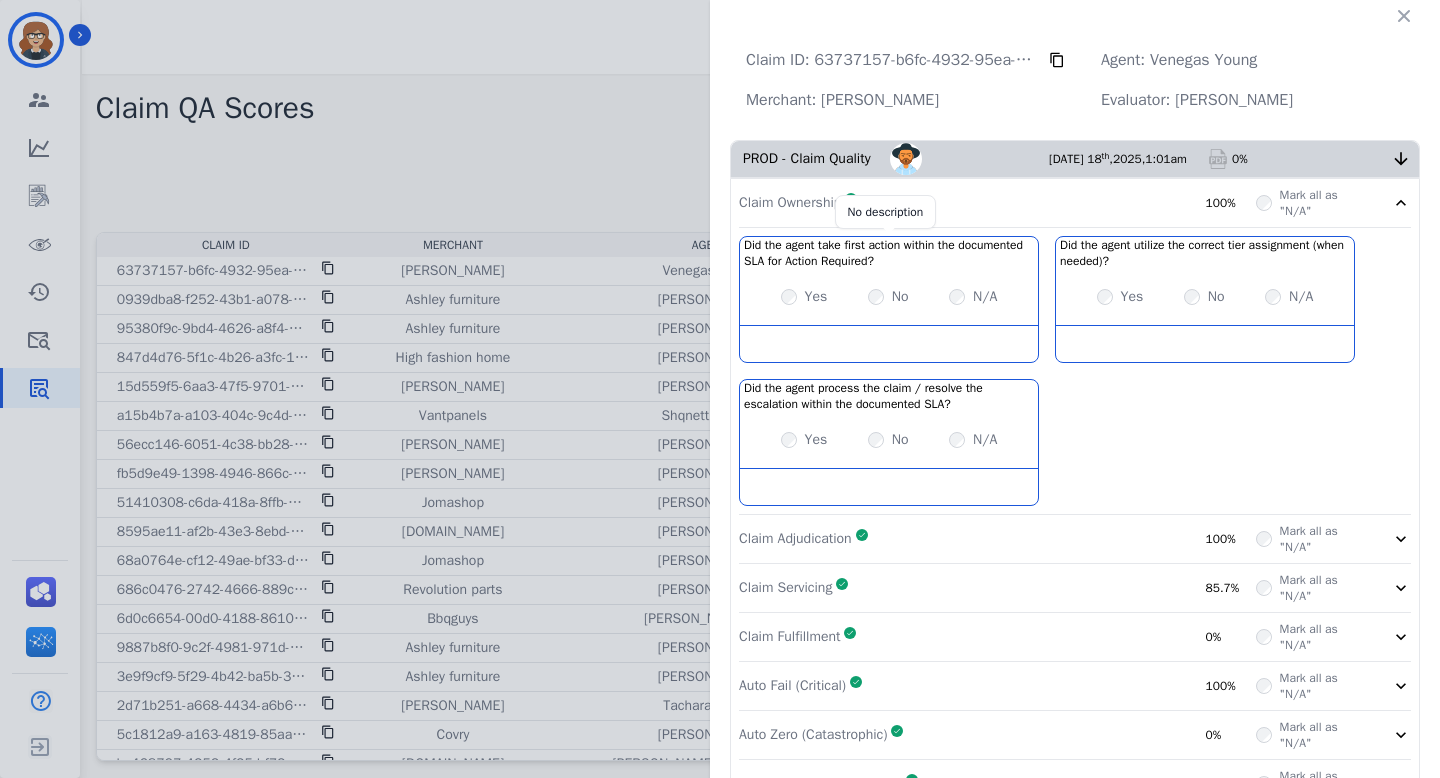 scroll, scrollTop: 72, scrollLeft: 0, axis: vertical 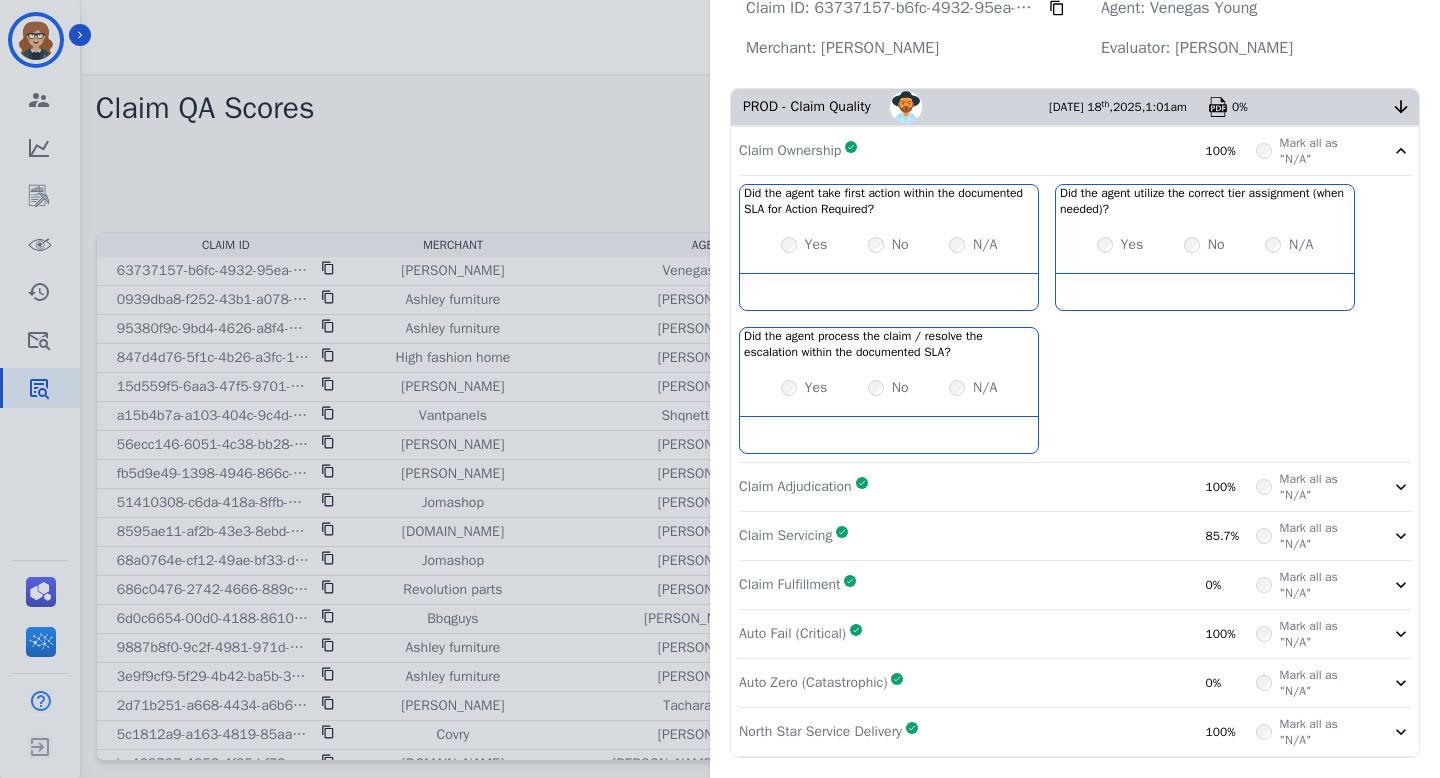 click on "Claim ID:   63737157-b6fc-4932-95ea-4142bf55b6f1     Agent:   Venegas Young   Merchant:   [PERSON_NAME]   Evaluator:   [PERSON_NAME]       PROD - Claim Quality     [PERSON_NAME]       [DATE]
1:01am     0%     Claim Ownership     Complete       100%     Mark all as "N/A"     Did the agent take first action within the documented SLA for Action Required?   No description         Yes     No     N/A   Did the agent utilize the correct tier assignment (when needed)?   No description         Yes     No     N/A   Did the agent process the claim / resolve the escalation within the documented SLA?   No description         Yes     No     N/A     Claim Adjudication     Complete       100%     Mark all as "N/A"     Claim Servicing     Complete       85.7%     Mark all as "N/A"     Claim Fulfillment     Complete       0%     Mark all as "N/A"     Auto Fail (Critical)     Complete       100%     Mark all as "N/A"     Auto Zero (Catastrophic)     Complete       0%" 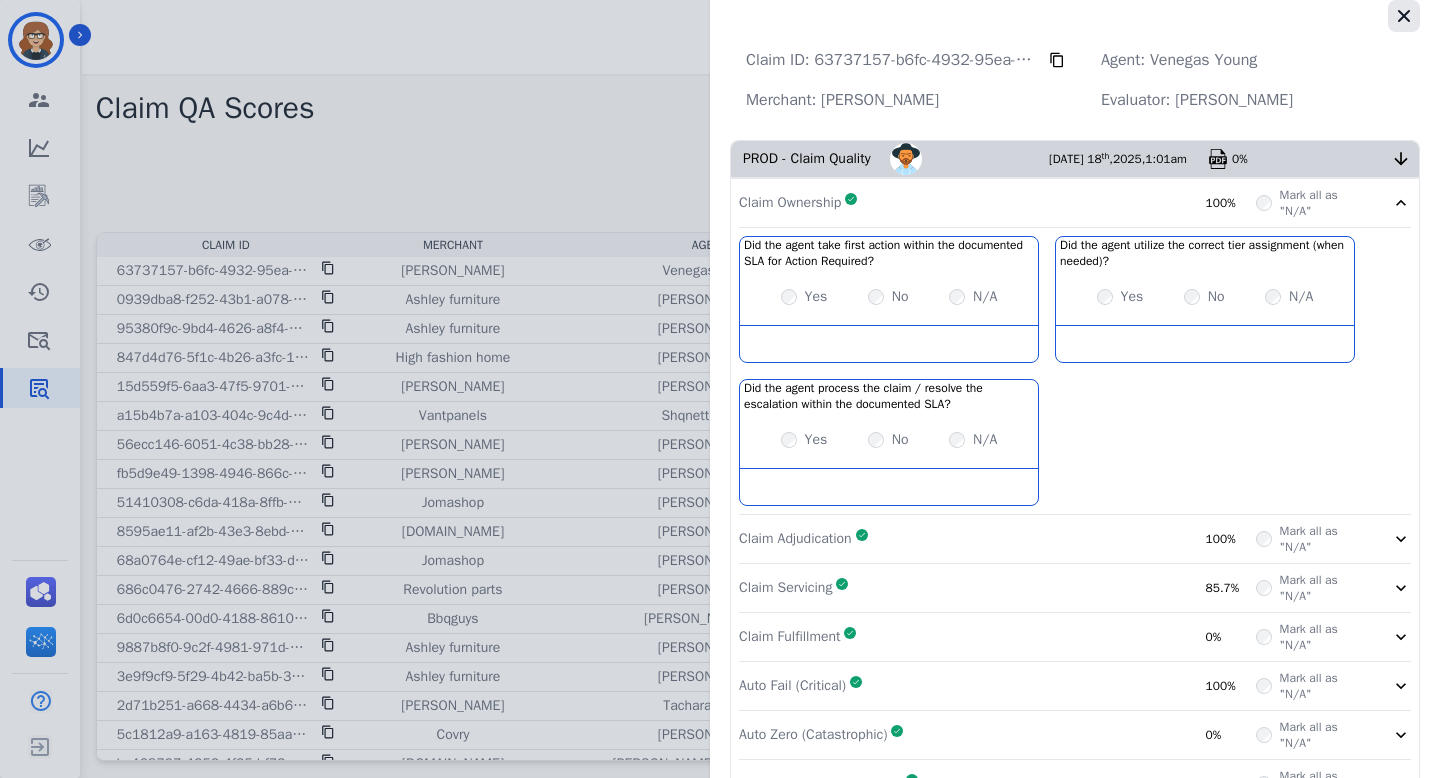 click 